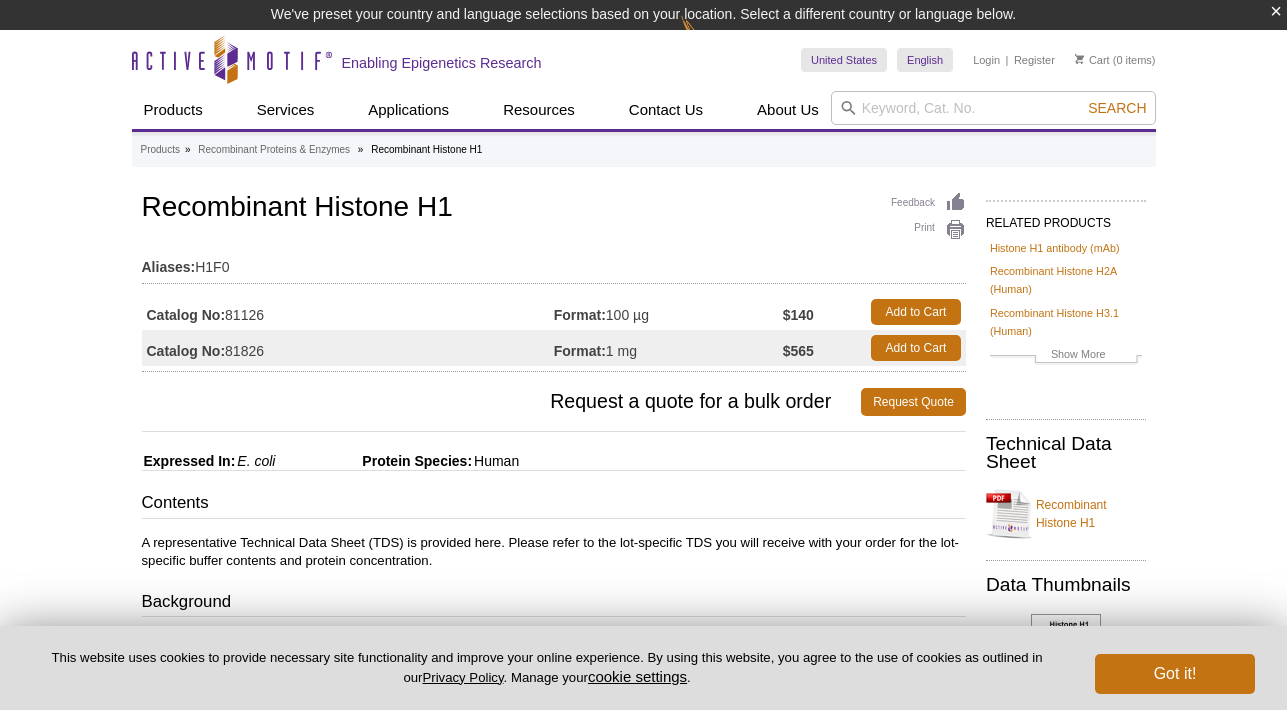 scroll, scrollTop: 0, scrollLeft: 0, axis: both 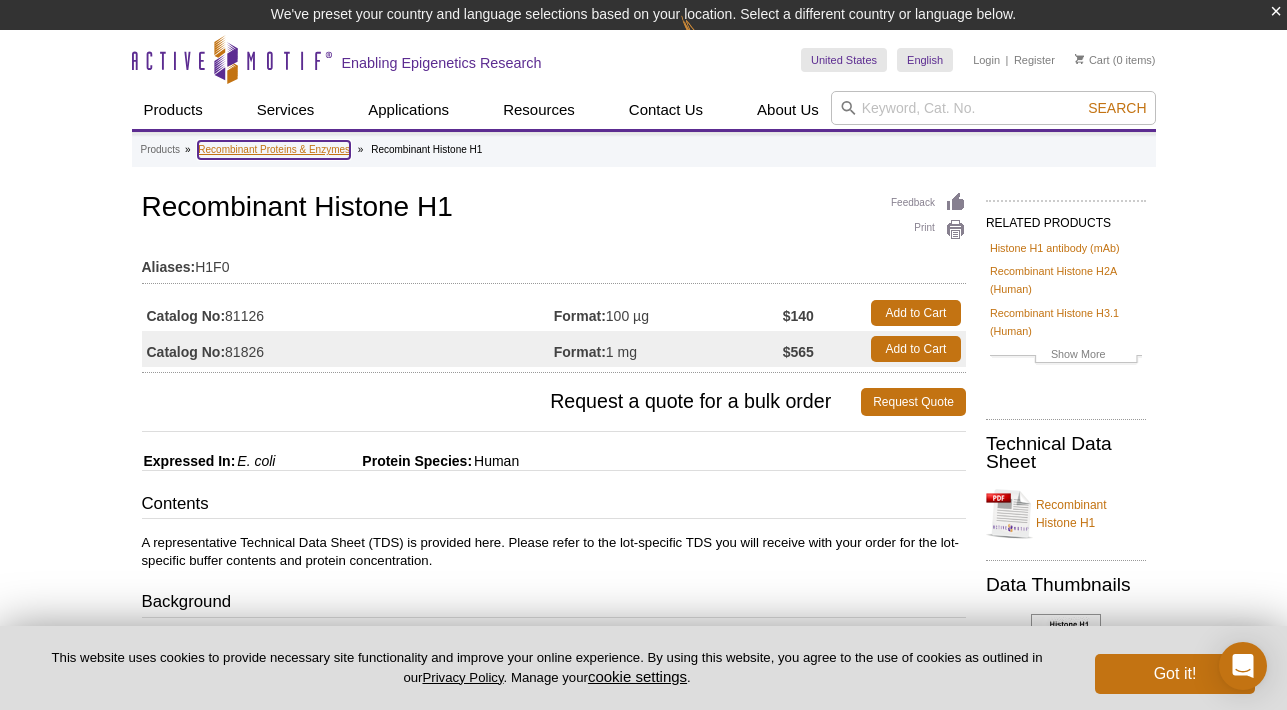 click on "Recombinant Proteins & Enzymes" at bounding box center (274, 150) 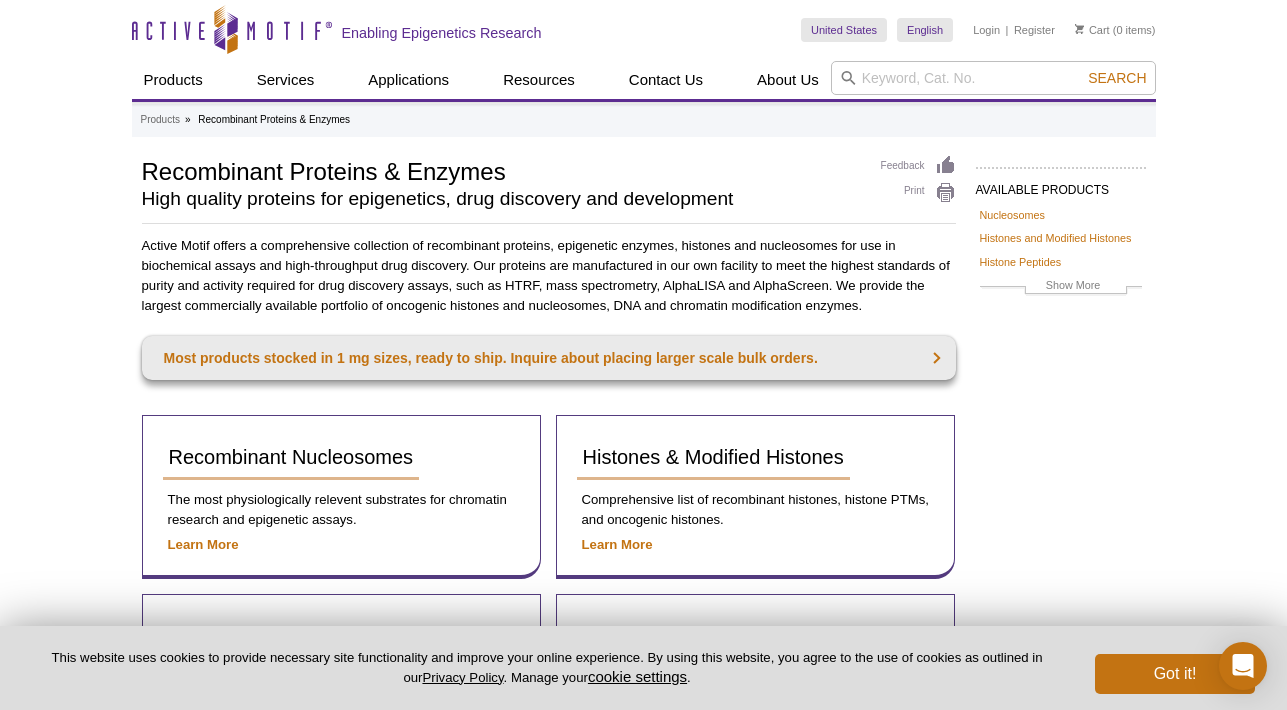 scroll, scrollTop: 0, scrollLeft: 0, axis: both 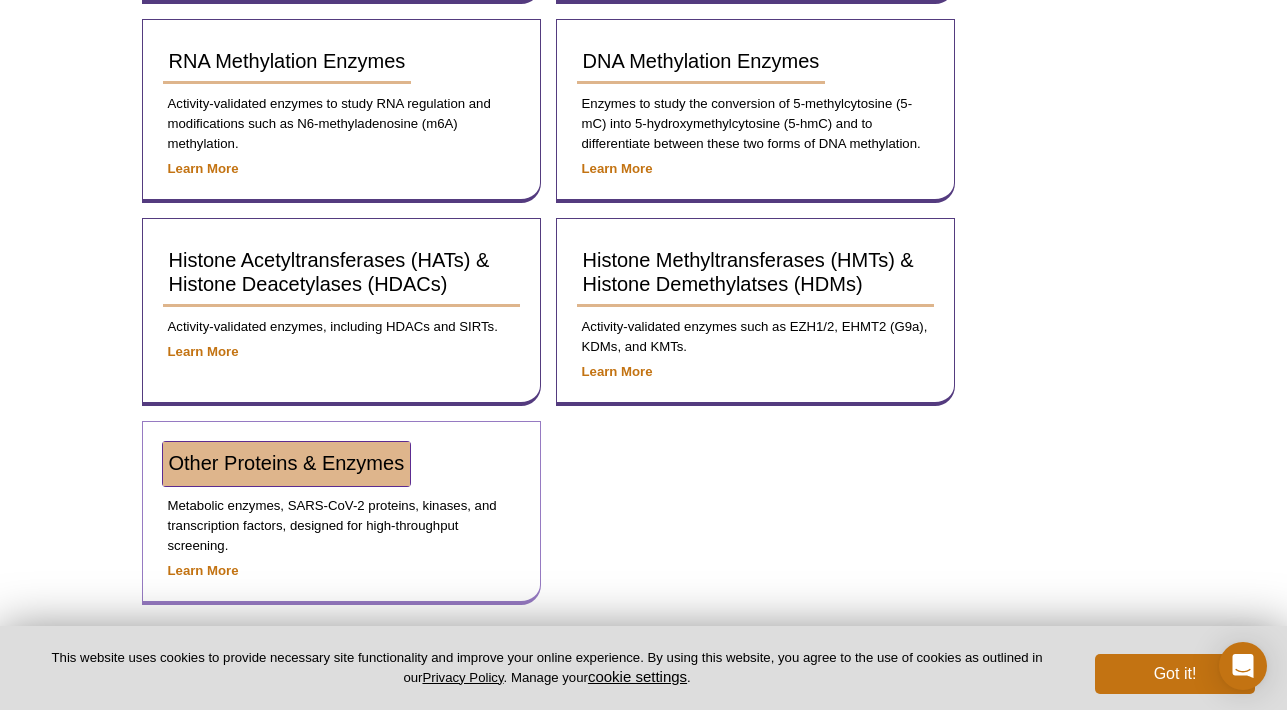 click on "Other Proteins & Enzymes" at bounding box center [287, 463] 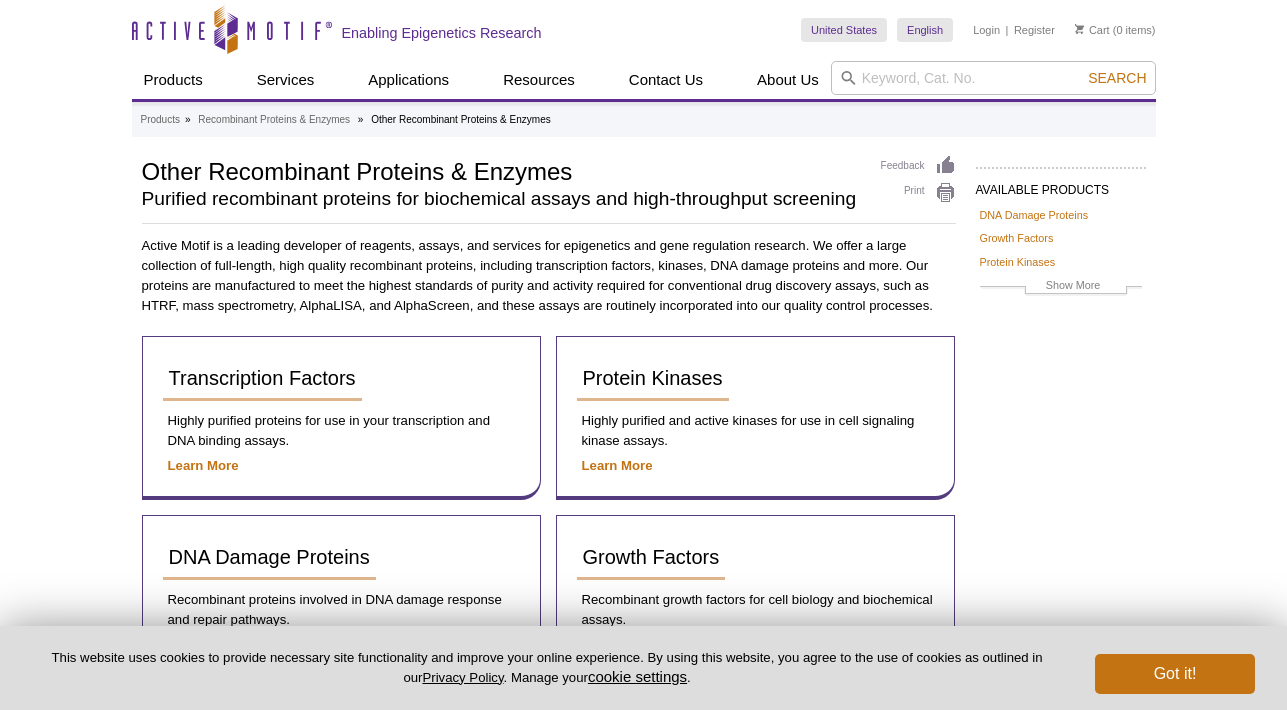 scroll, scrollTop: 0, scrollLeft: 0, axis: both 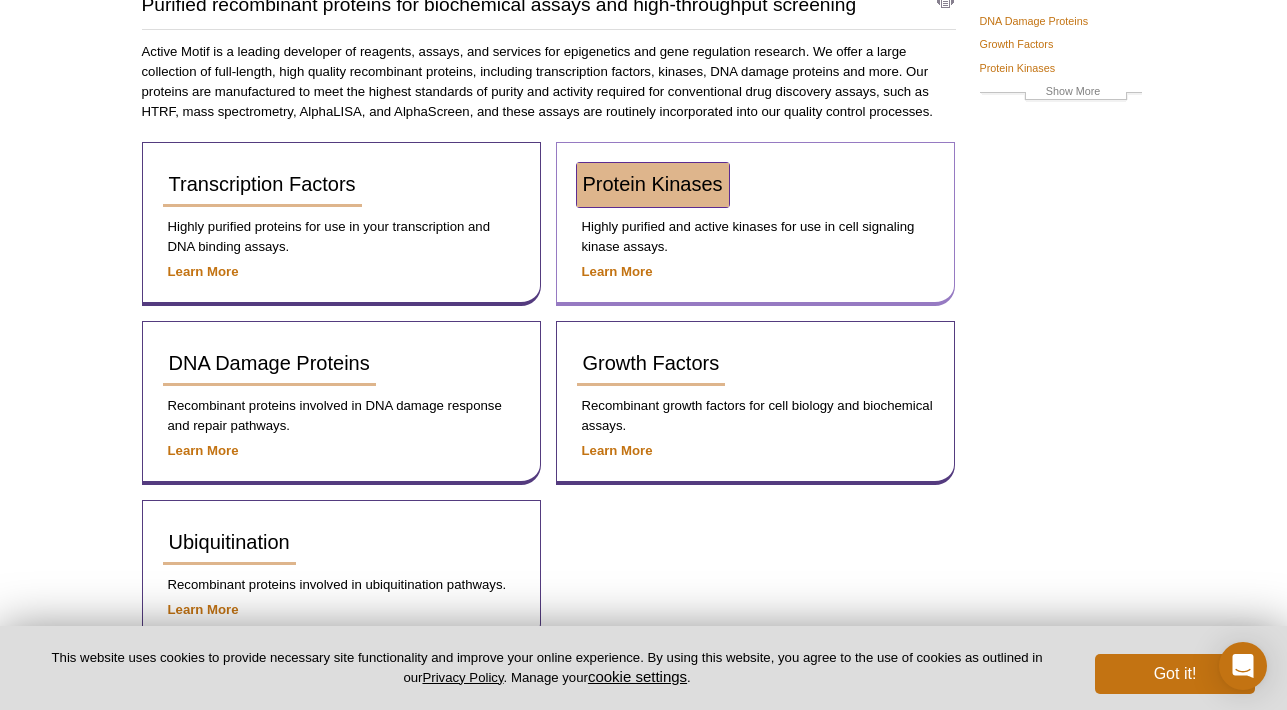 click on "Protein Kinases" at bounding box center [653, 185] 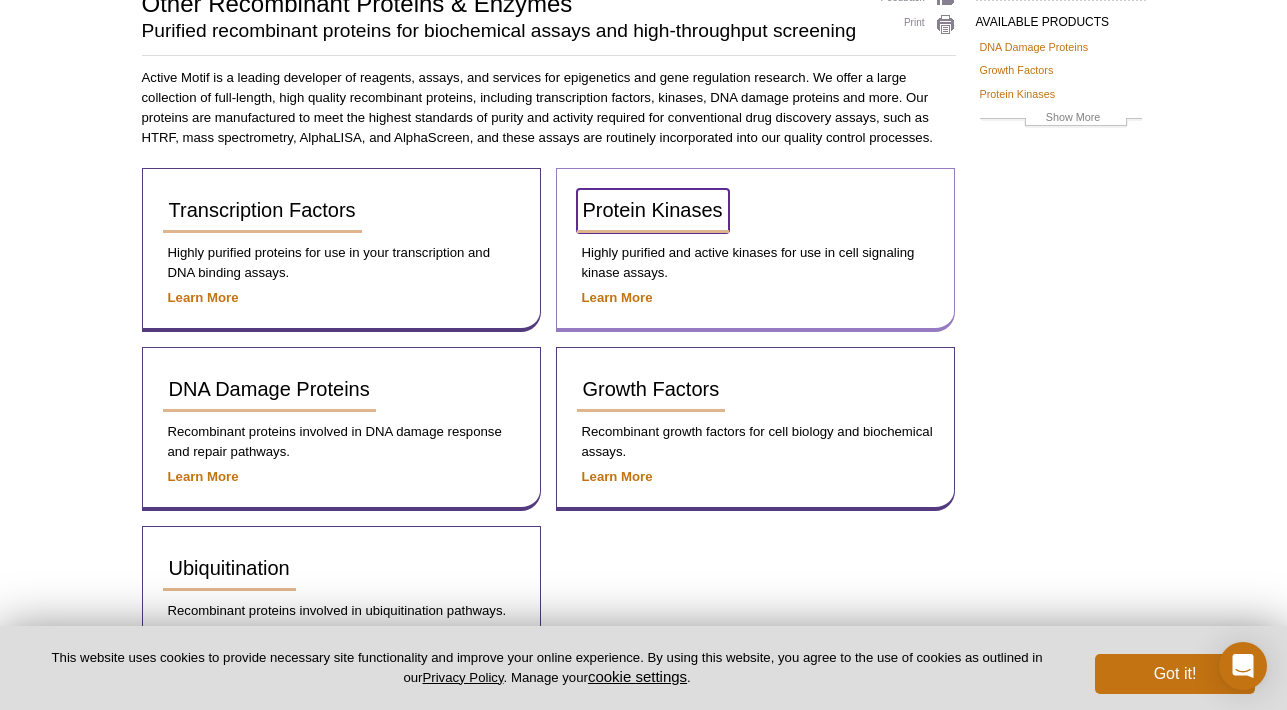 scroll, scrollTop: 156, scrollLeft: 0, axis: vertical 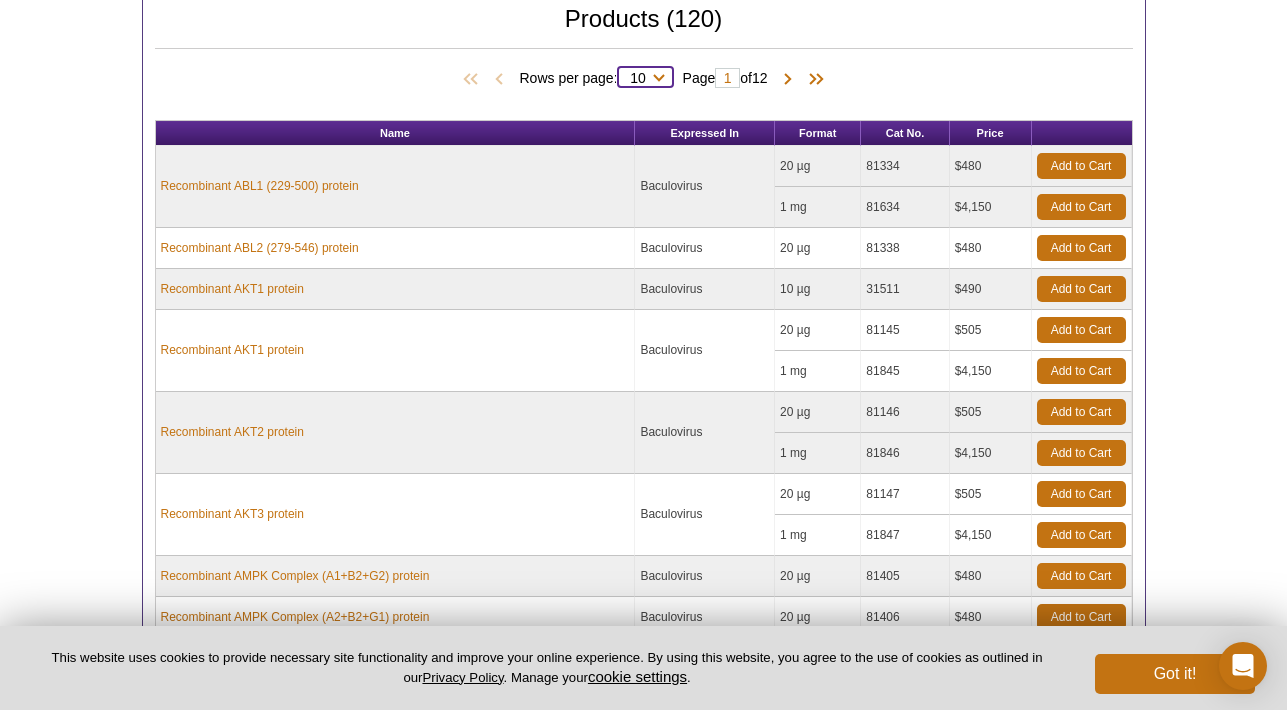 click on "10 25 50 100 All" at bounding box center (638, 82) 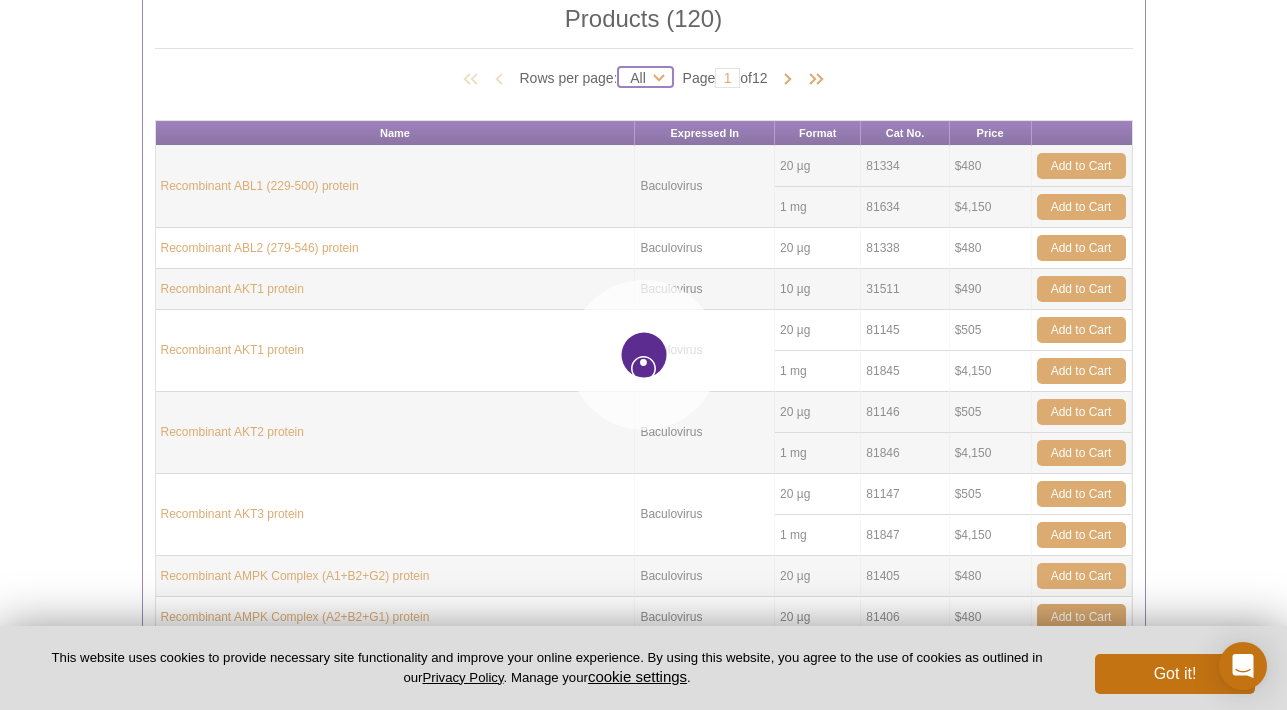 select on "120" 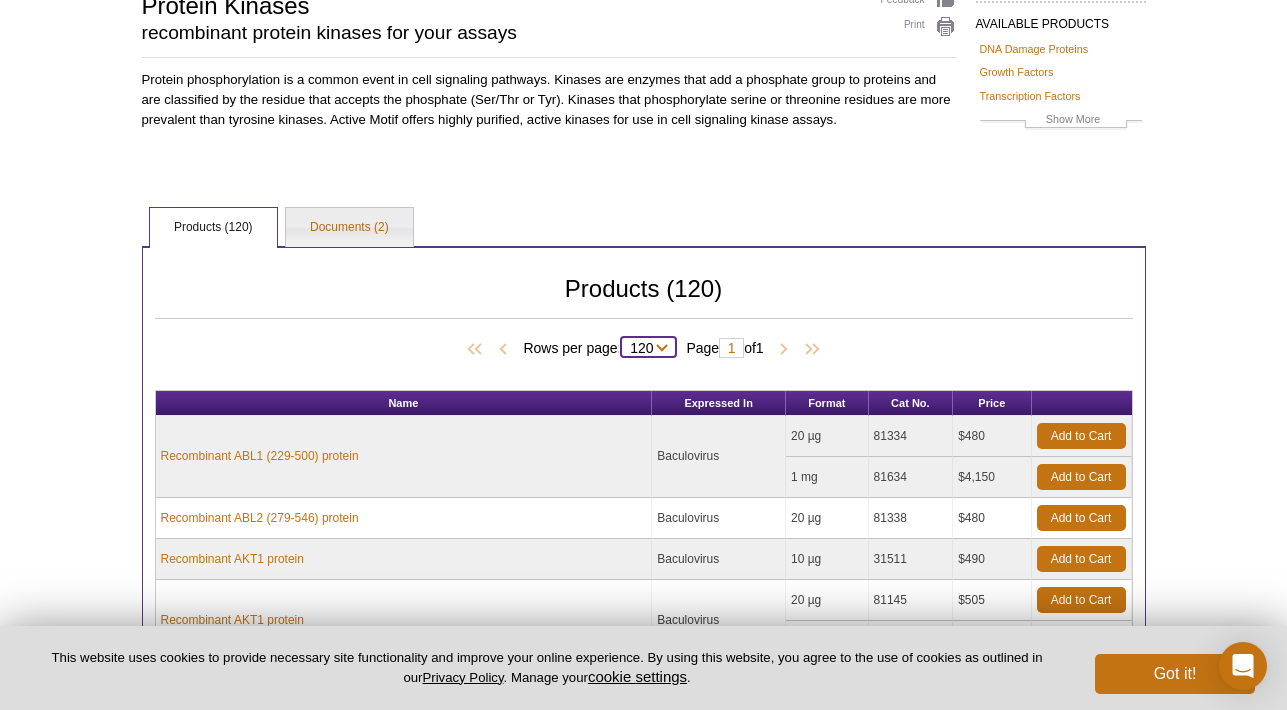 scroll, scrollTop: 0, scrollLeft: 0, axis: both 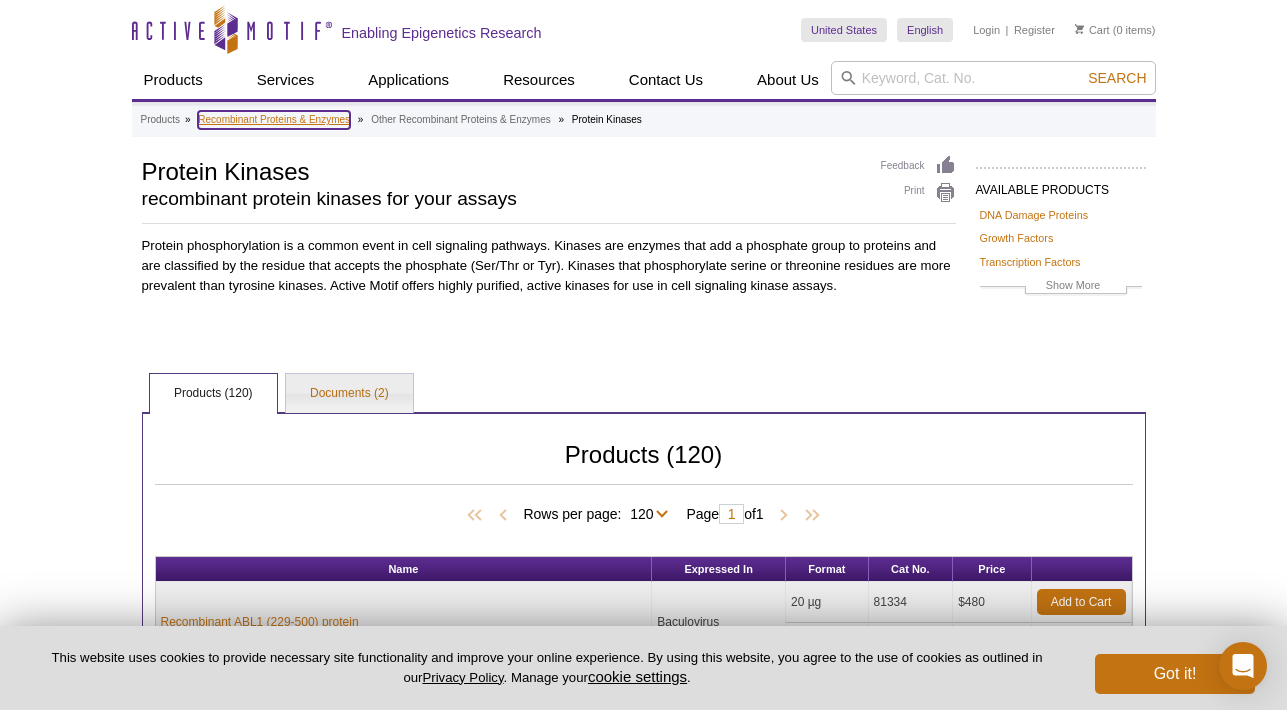 click on "Recombinant Proteins & Enzymes" at bounding box center (274, 120) 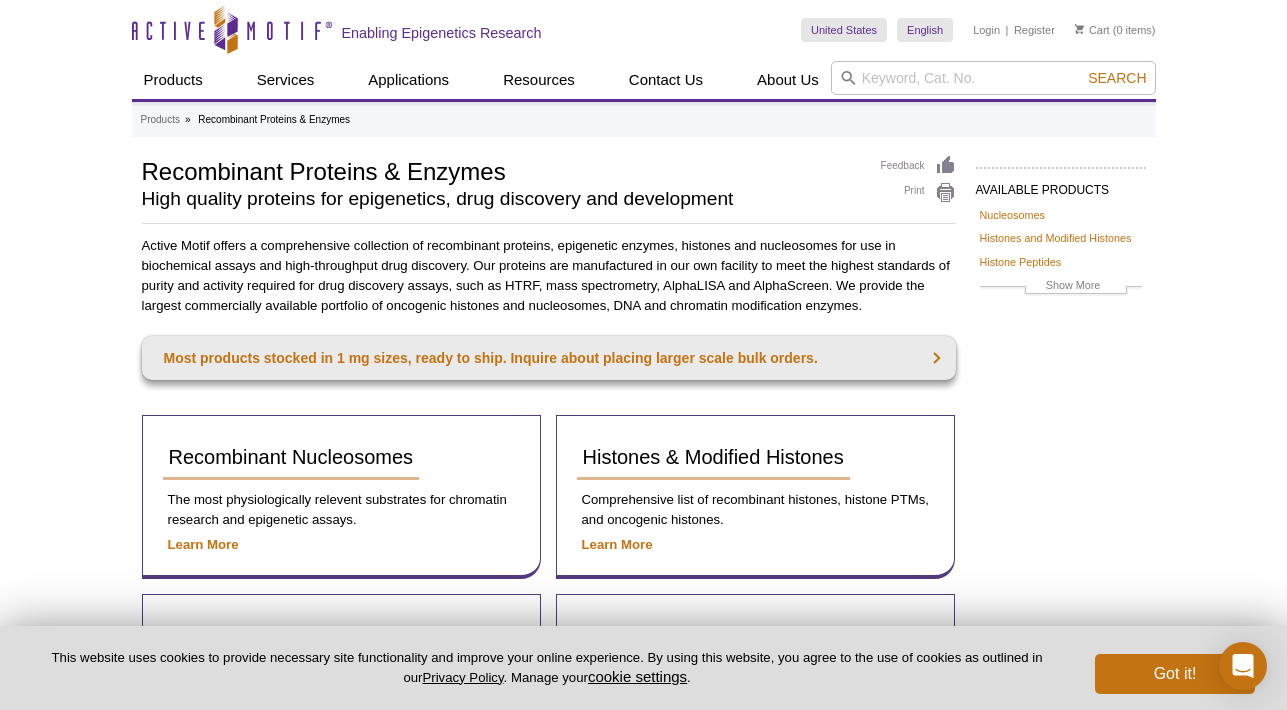 scroll, scrollTop: 0, scrollLeft: 0, axis: both 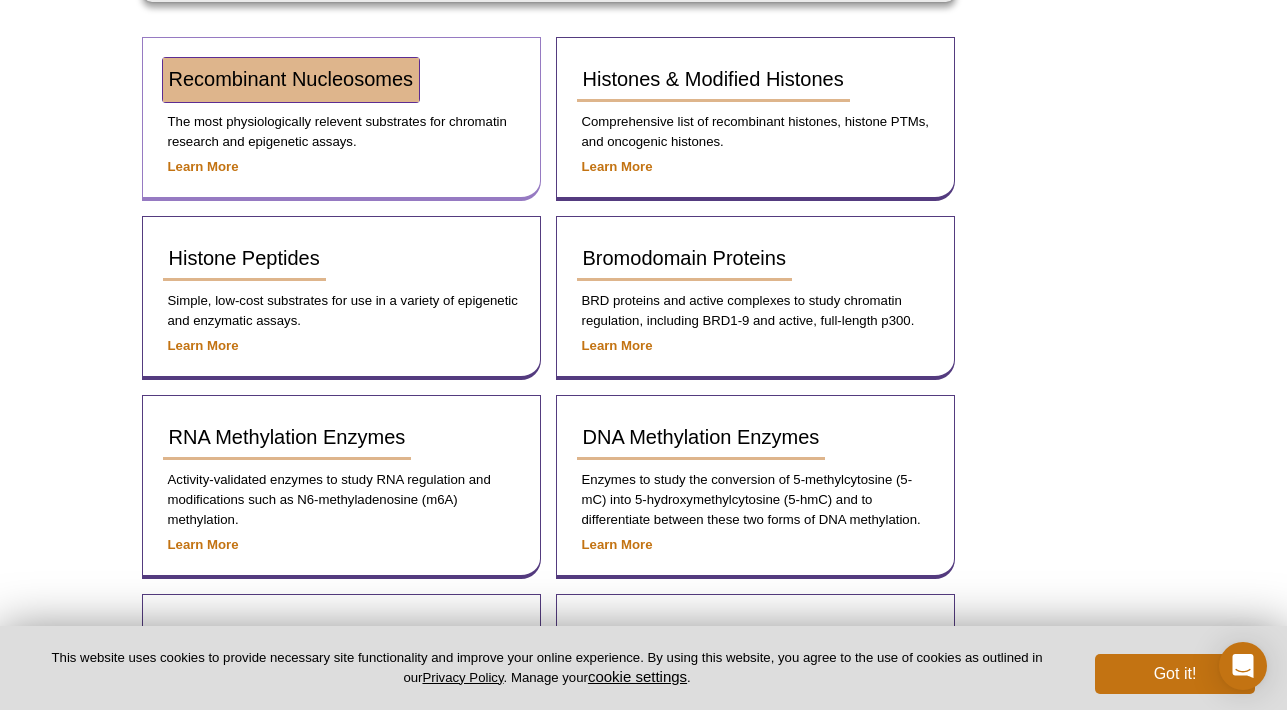click on "Recombinant Nucleosomes" at bounding box center [291, 80] 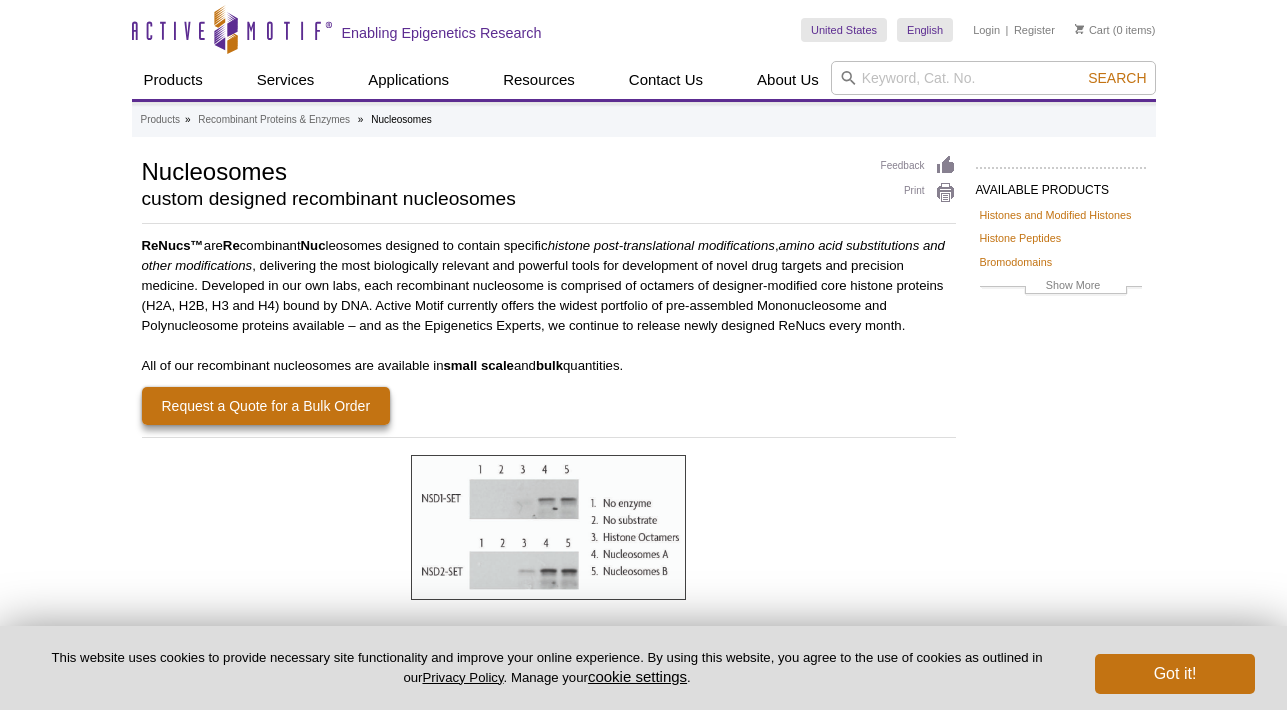 scroll, scrollTop: 0, scrollLeft: 0, axis: both 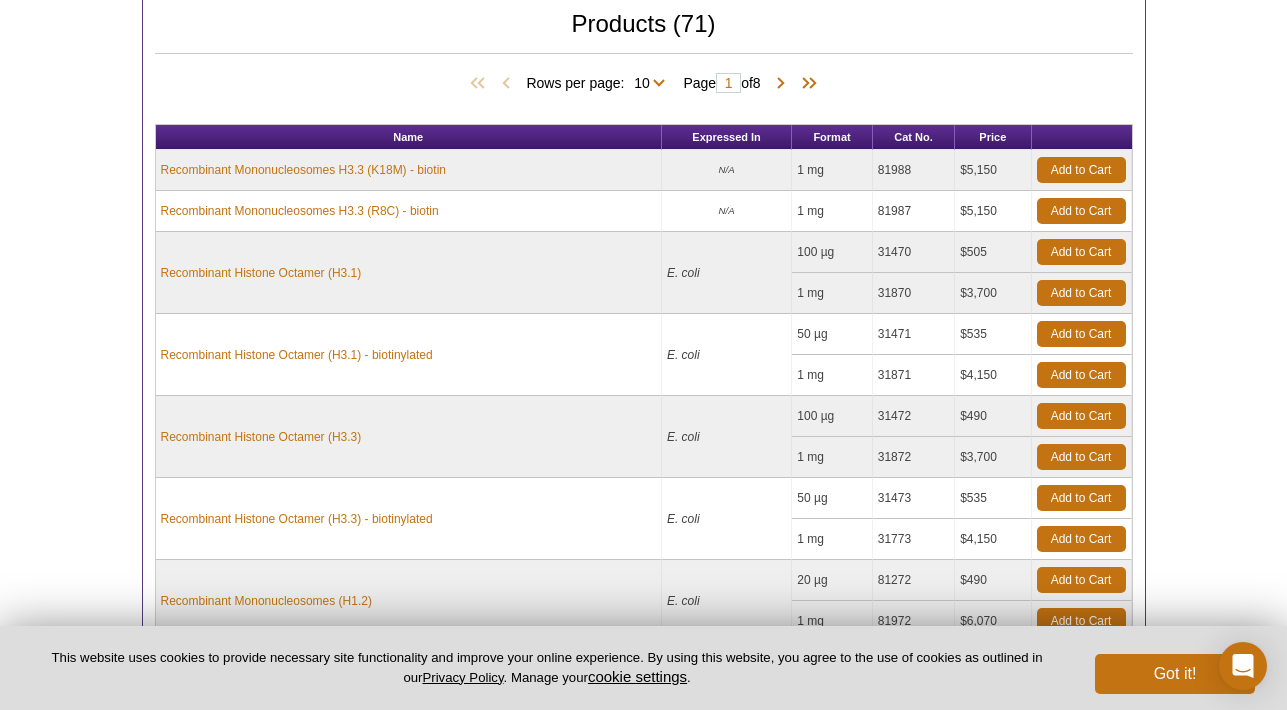 click on "Rows per page:  10 25 50 All 10" at bounding box center (599, 82) 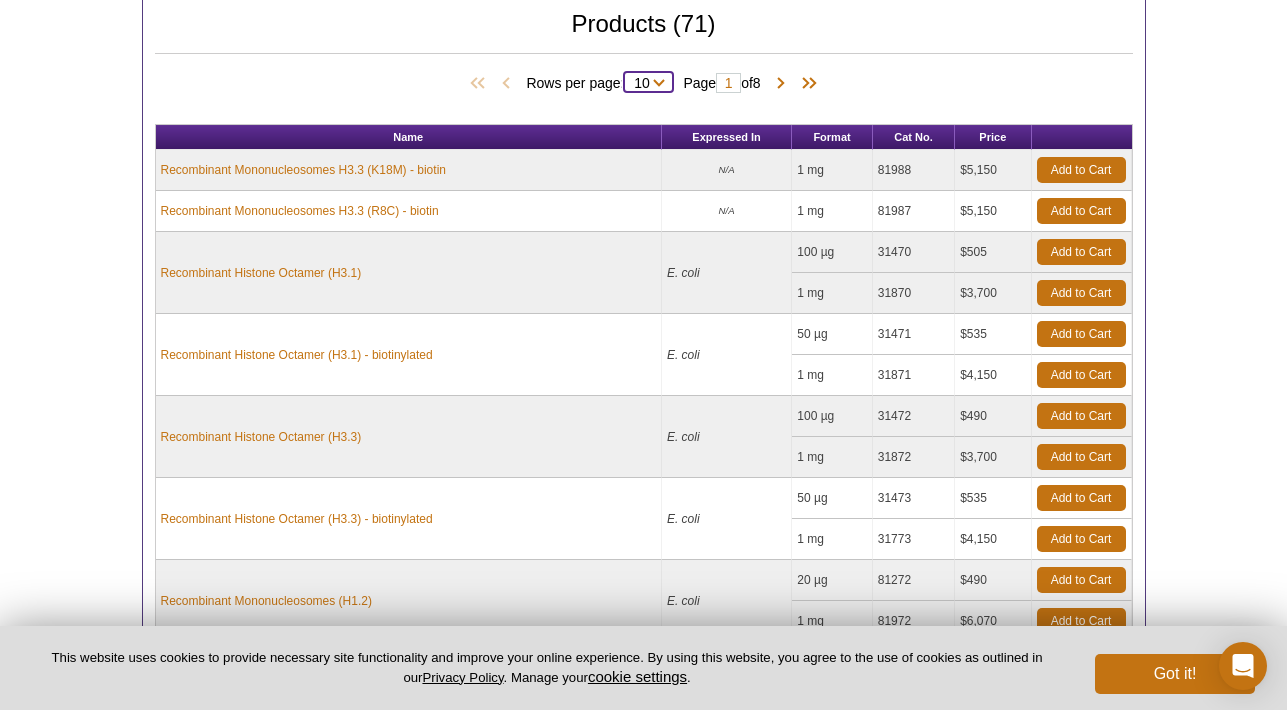click on "10 25 50 All" at bounding box center [641, 87] 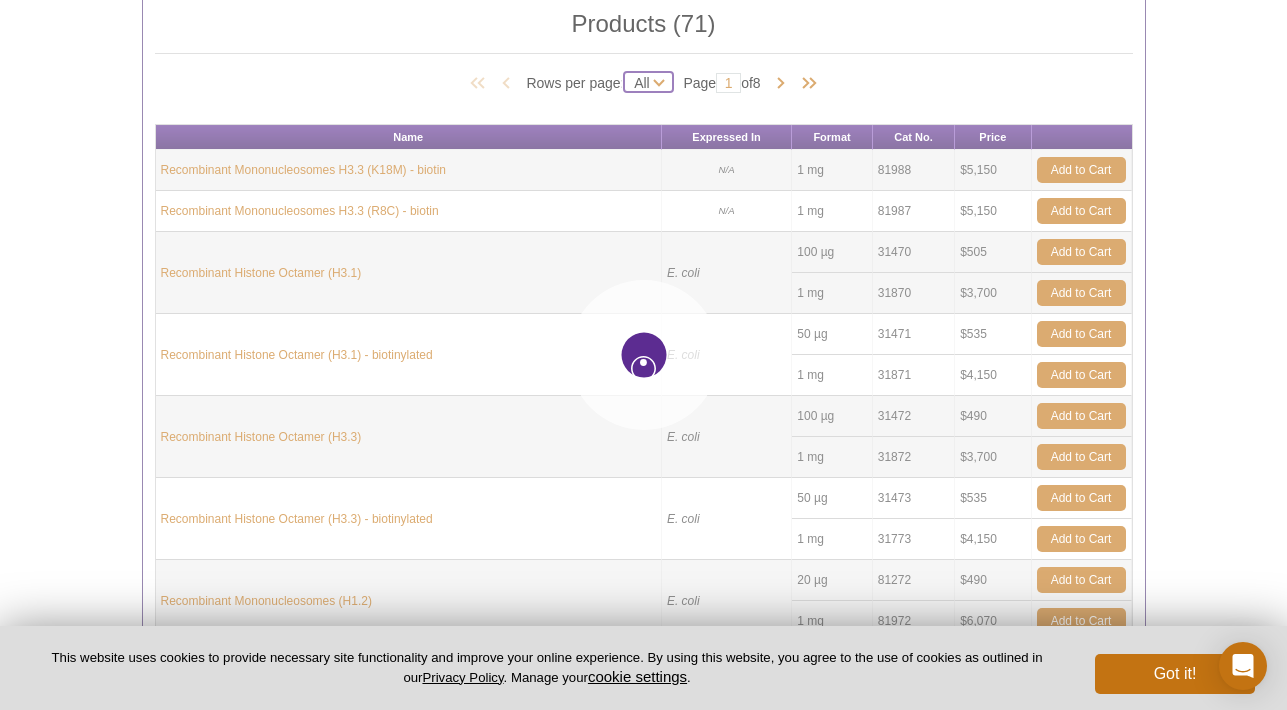 select on "71" 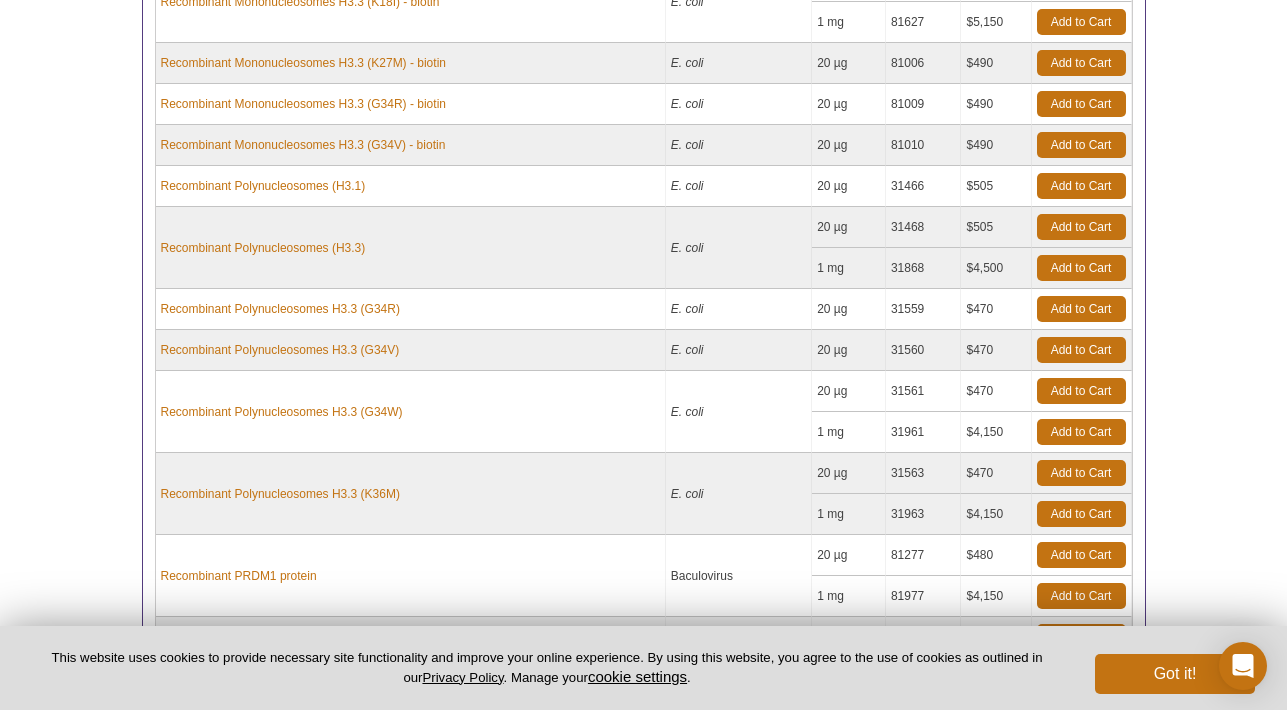scroll, scrollTop: 5043, scrollLeft: 0, axis: vertical 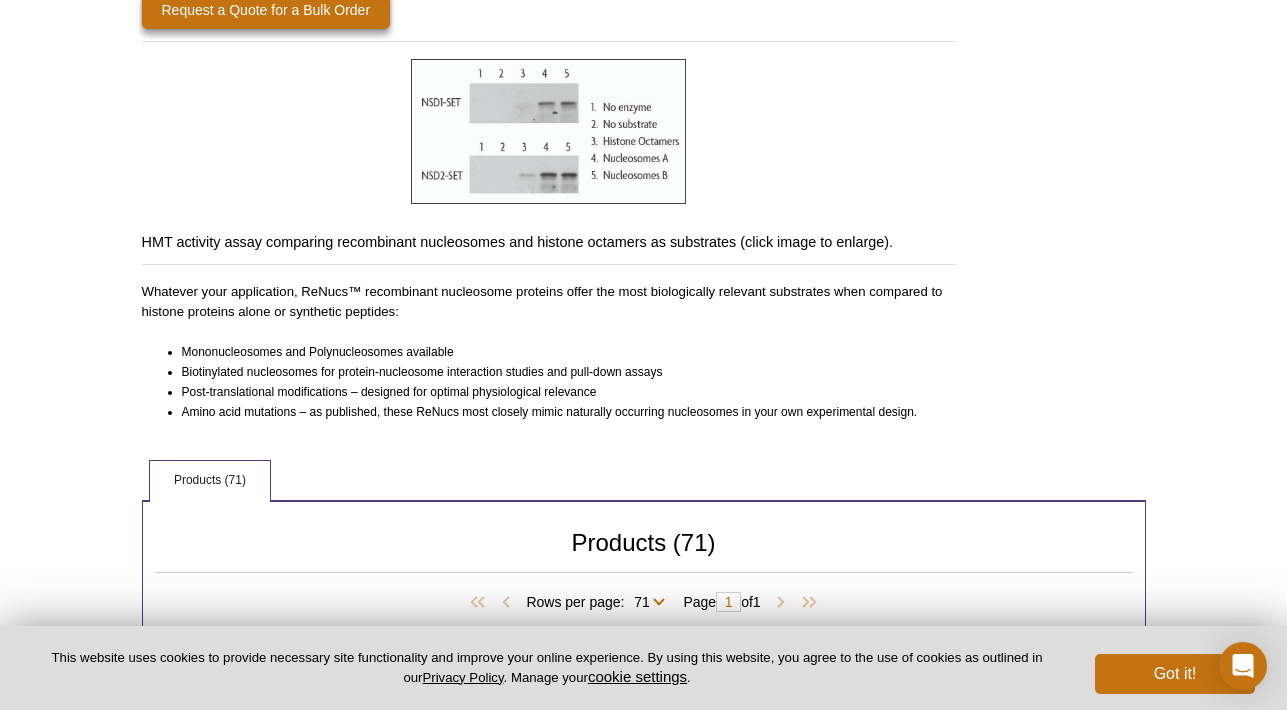 click on "AVAILABLE PRODUCTS
Histones and Modified Histones
Histone Peptides
Bromodomains
RNA Methylation Enzymes
HATs & HDACs
HMTs & HDMs
Other Recombinant Proteins & Enzymes
Show More
Available Products Histones and Modified Histones Histone Peptides Bromodomains RNA Methylation Enzymes HATs & HDACs HMTs & HDMs Other Recombinant Proteins & Enzymes Show More Available Products
Feedback
Print
Nucleosomes
custom designed recombinant nucleosomes
ReNucs™  are  Re combinant  Nuc leosomes designed to contain specific  histone post-translational modifications ,  amino acid substitutions and other modifications
All of our recombinant nucleosomes are available in  small scale  and  bulk  quantities." at bounding box center (644, 2448) 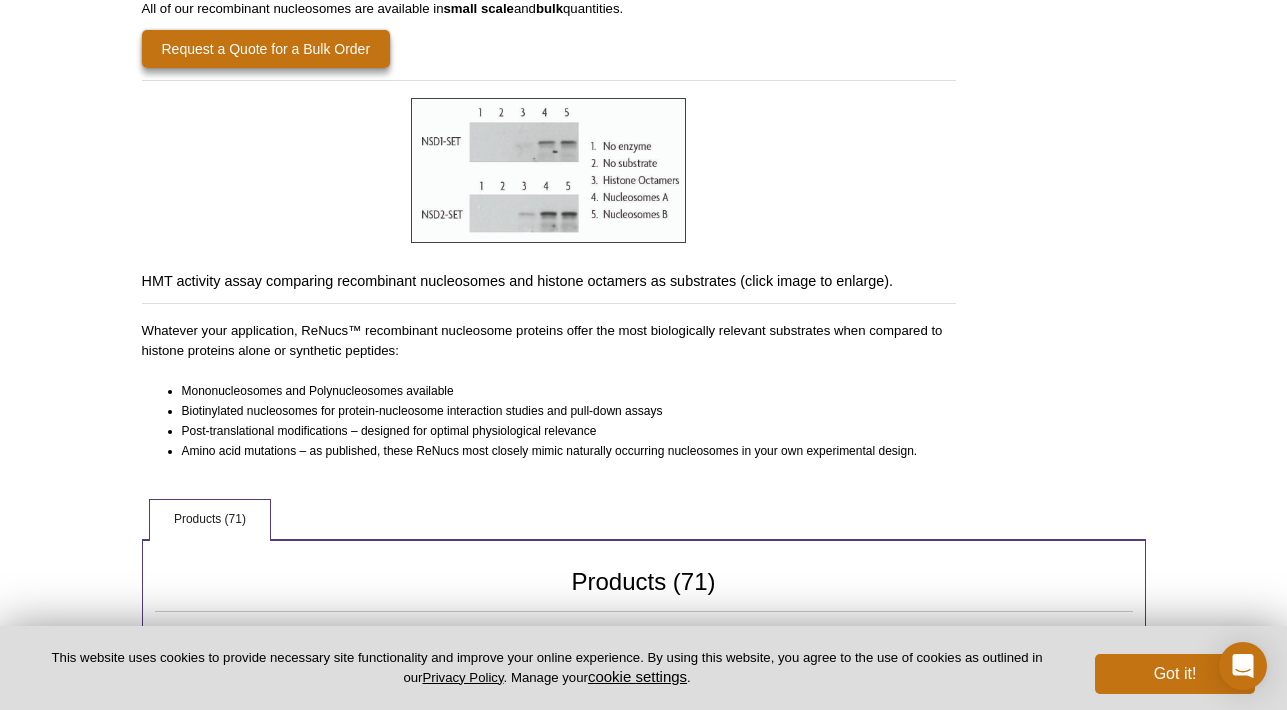 scroll, scrollTop: 340, scrollLeft: 0, axis: vertical 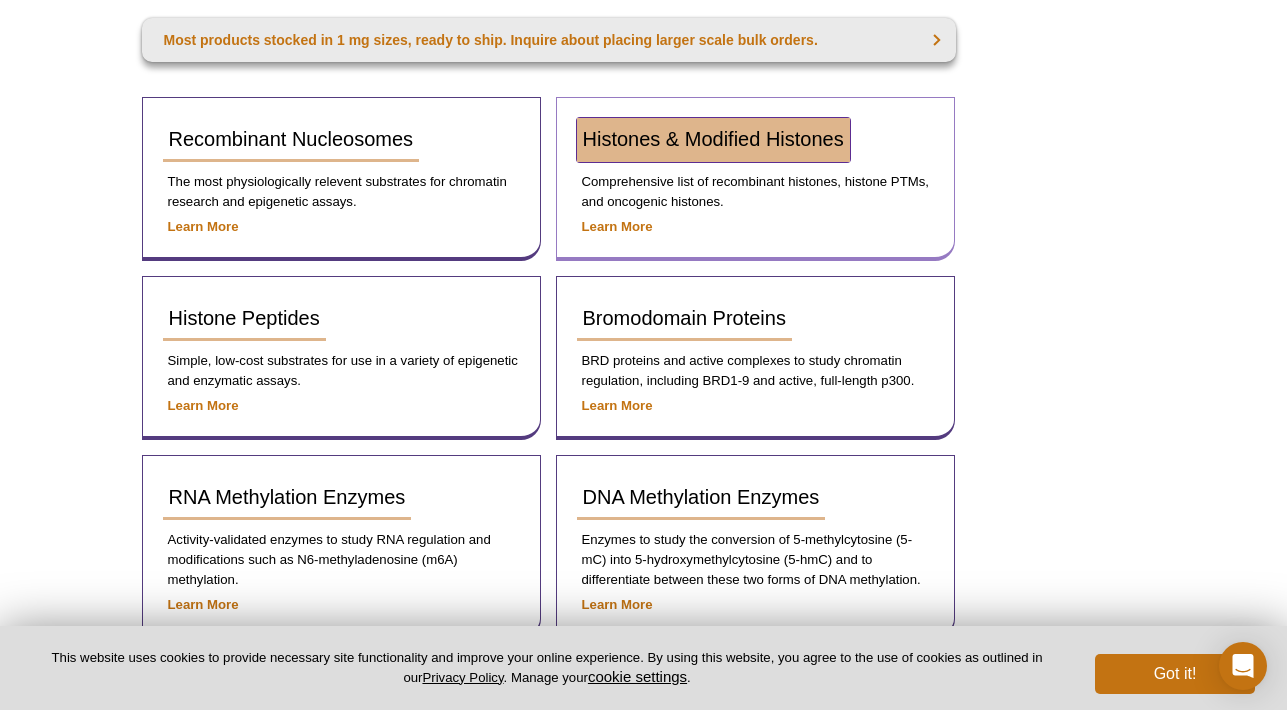 click on "Histones & Modified Histones" at bounding box center (713, 140) 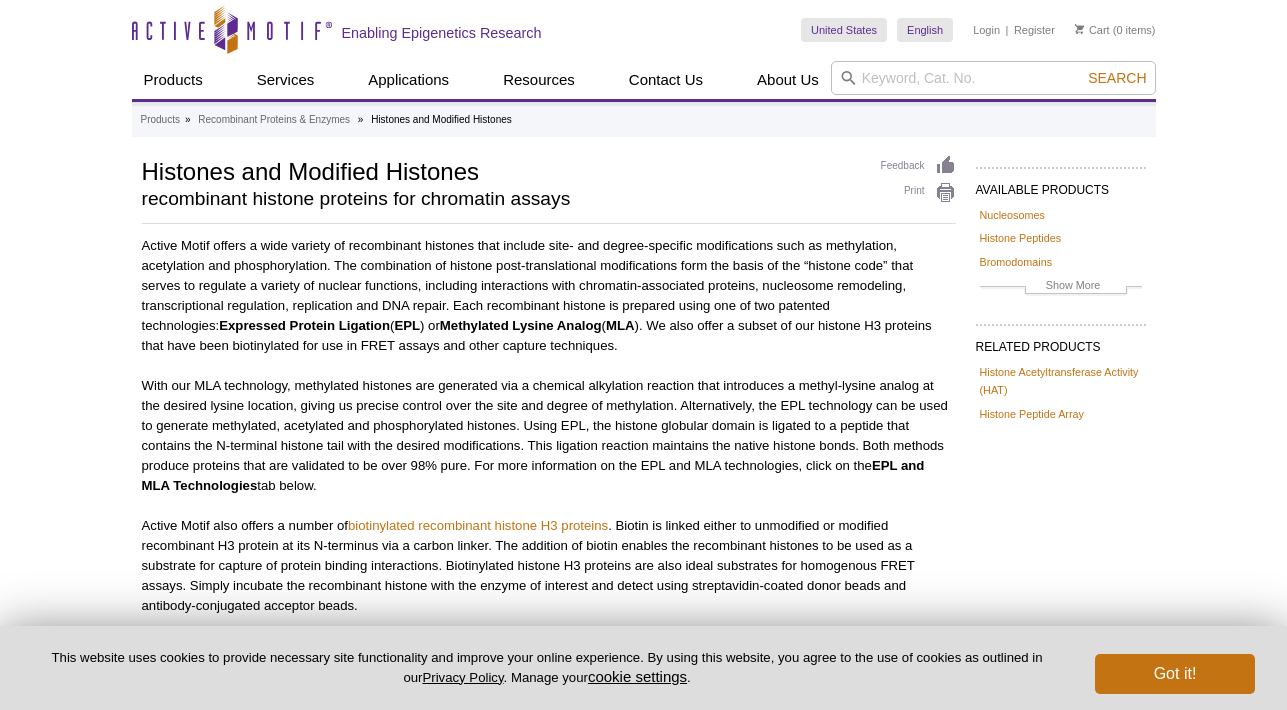 scroll, scrollTop: 0, scrollLeft: 0, axis: both 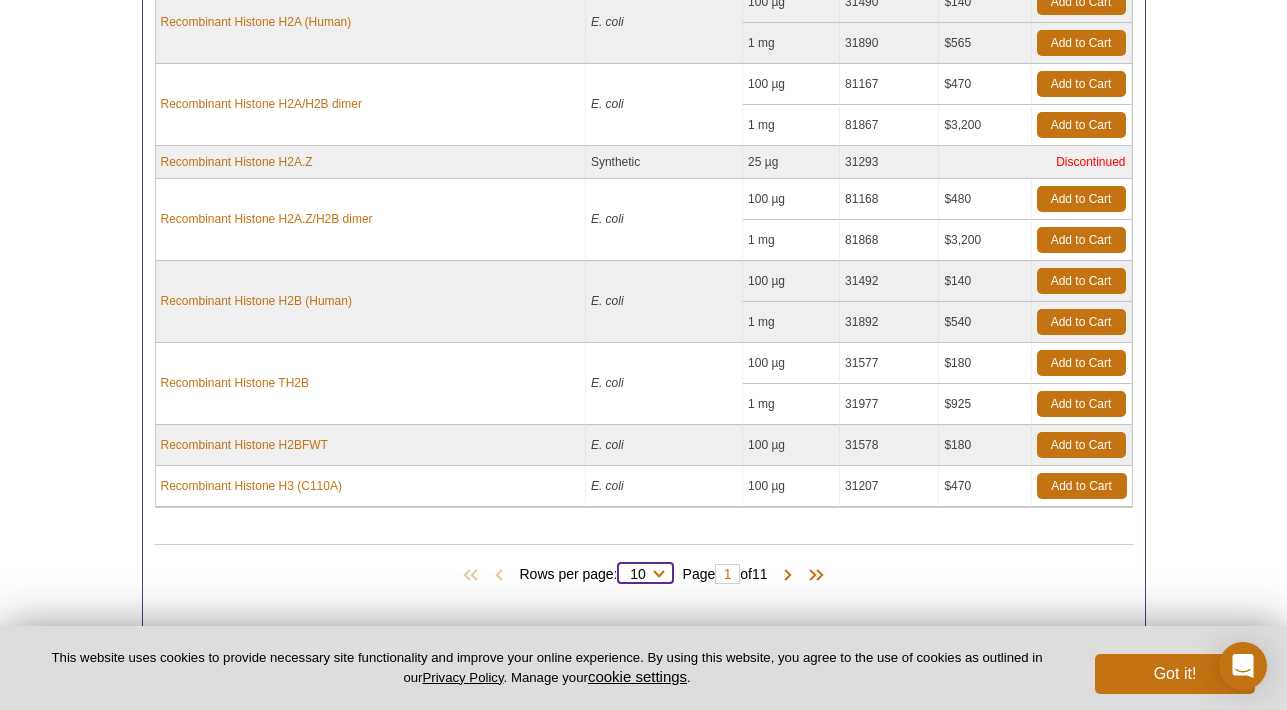 click on "10 25 50 100 All" at bounding box center (638, 578) 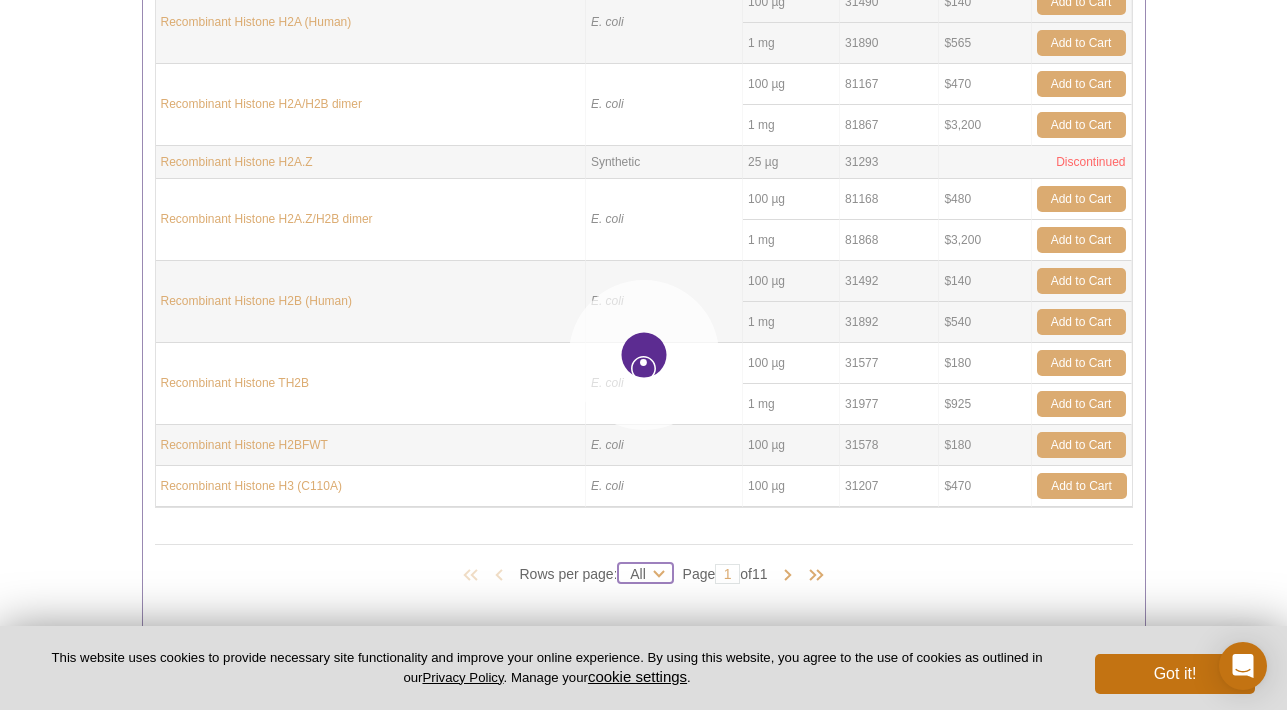 select on "106" 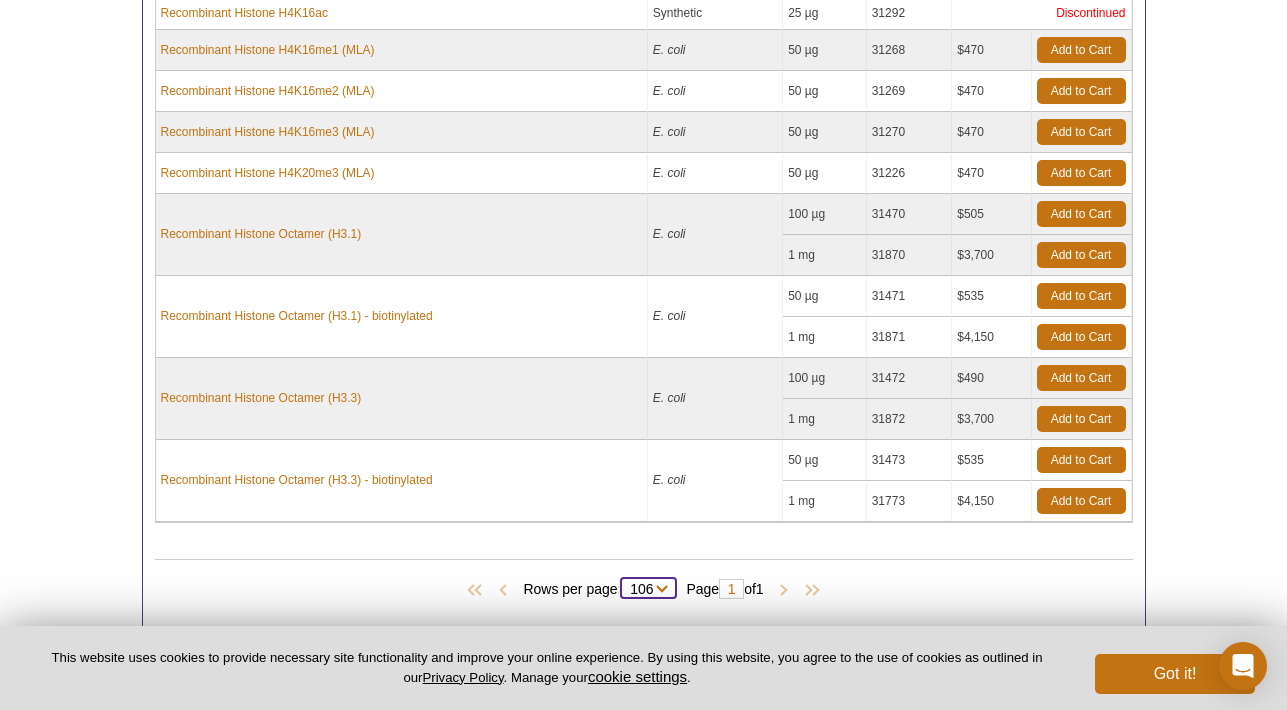 scroll, scrollTop: 7146, scrollLeft: 0, axis: vertical 